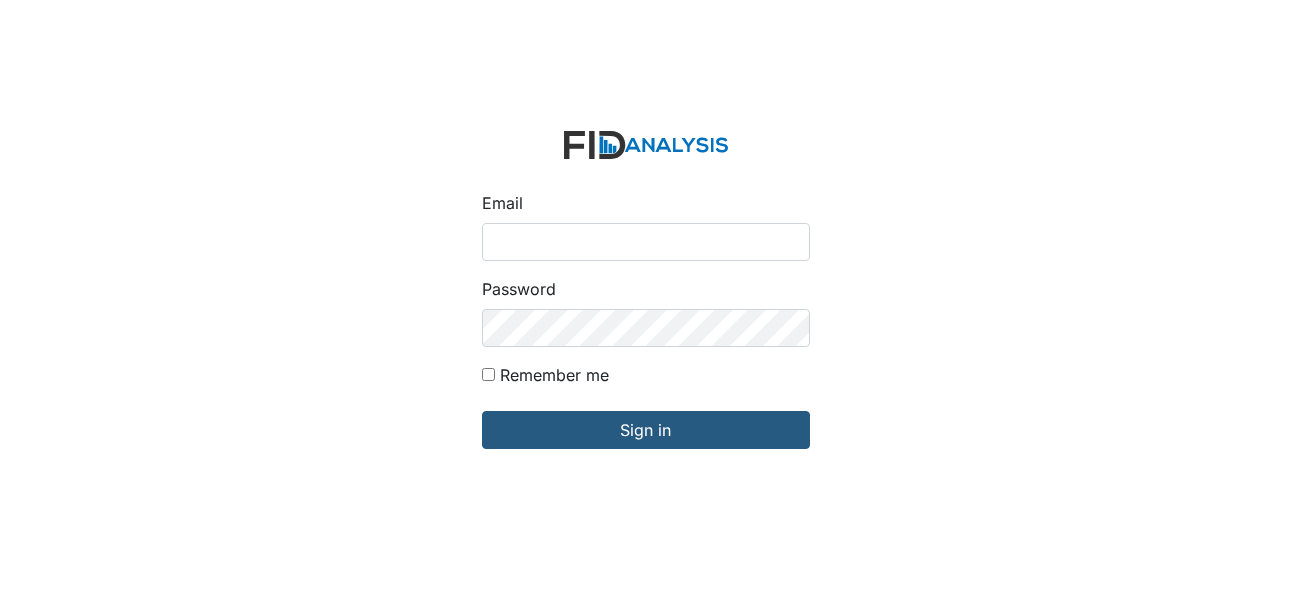 scroll, scrollTop: 0, scrollLeft: 0, axis: both 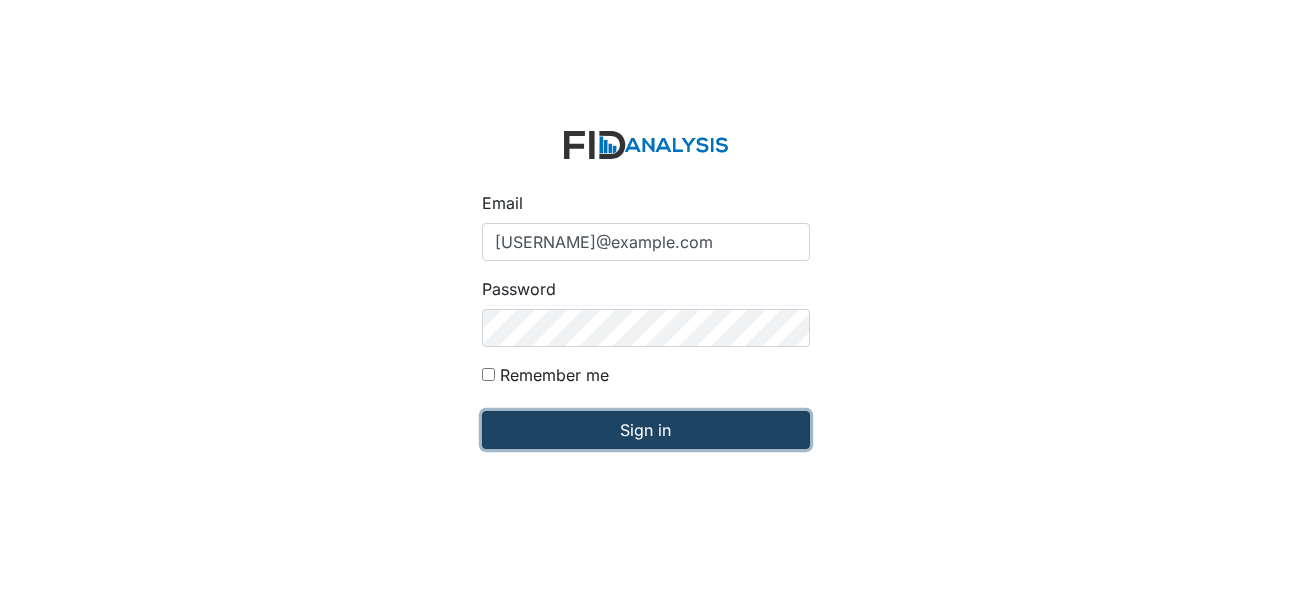 click on "Sign in" at bounding box center [646, 430] 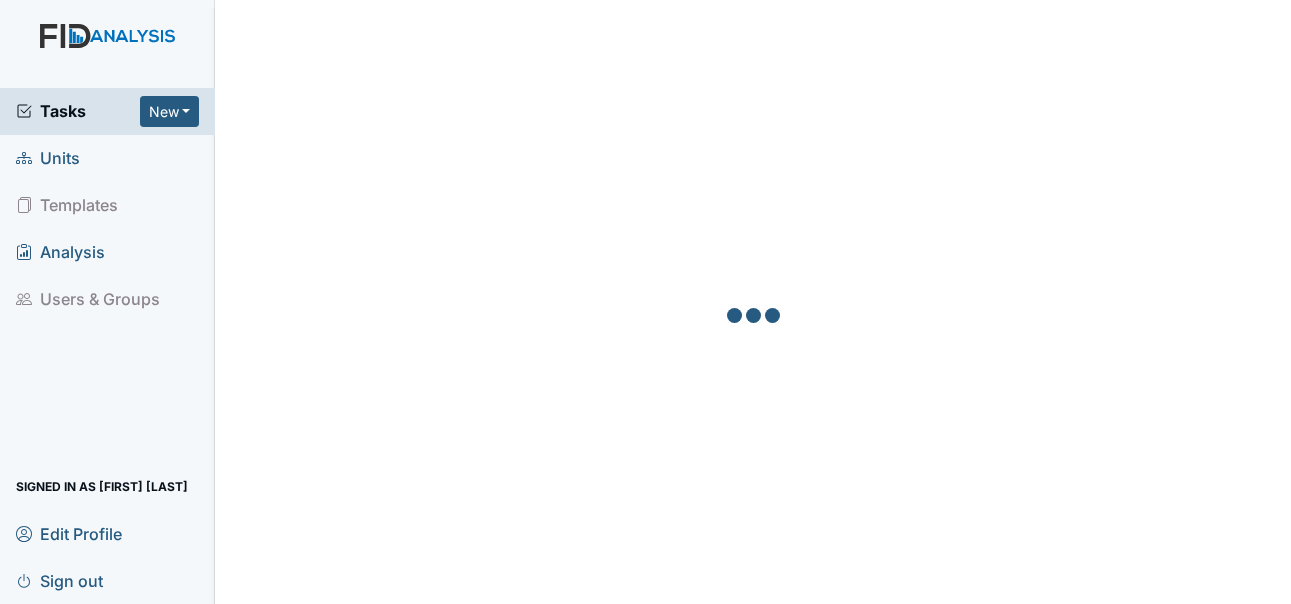 scroll, scrollTop: 0, scrollLeft: 0, axis: both 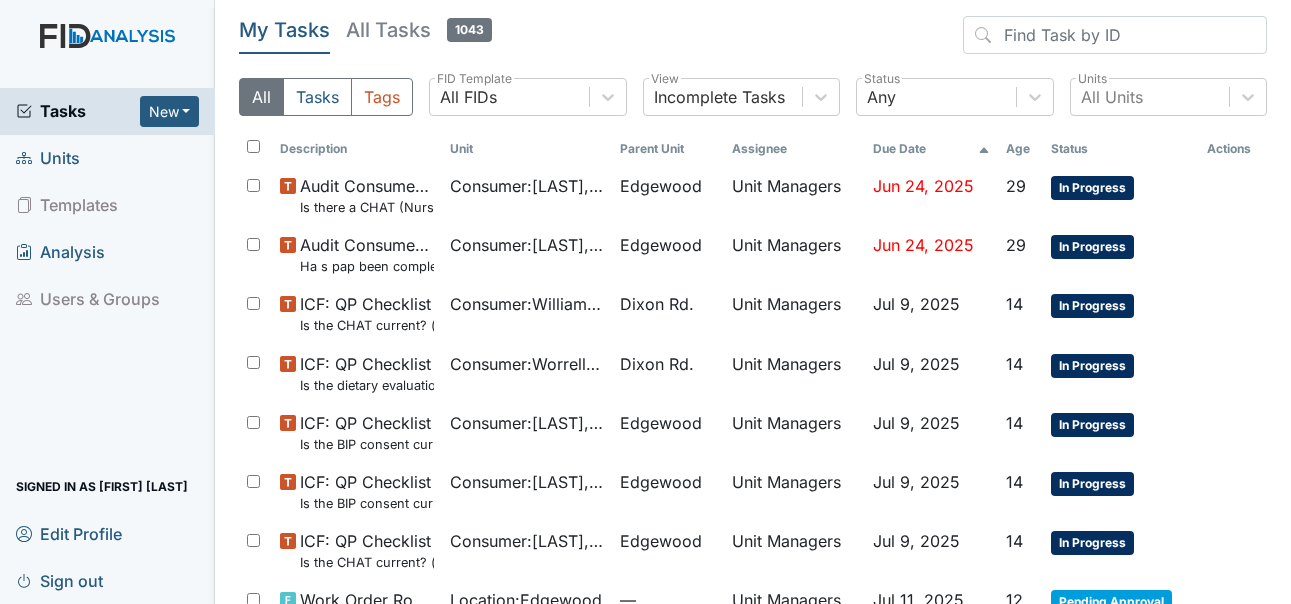 click on "Units" at bounding box center (48, 158) 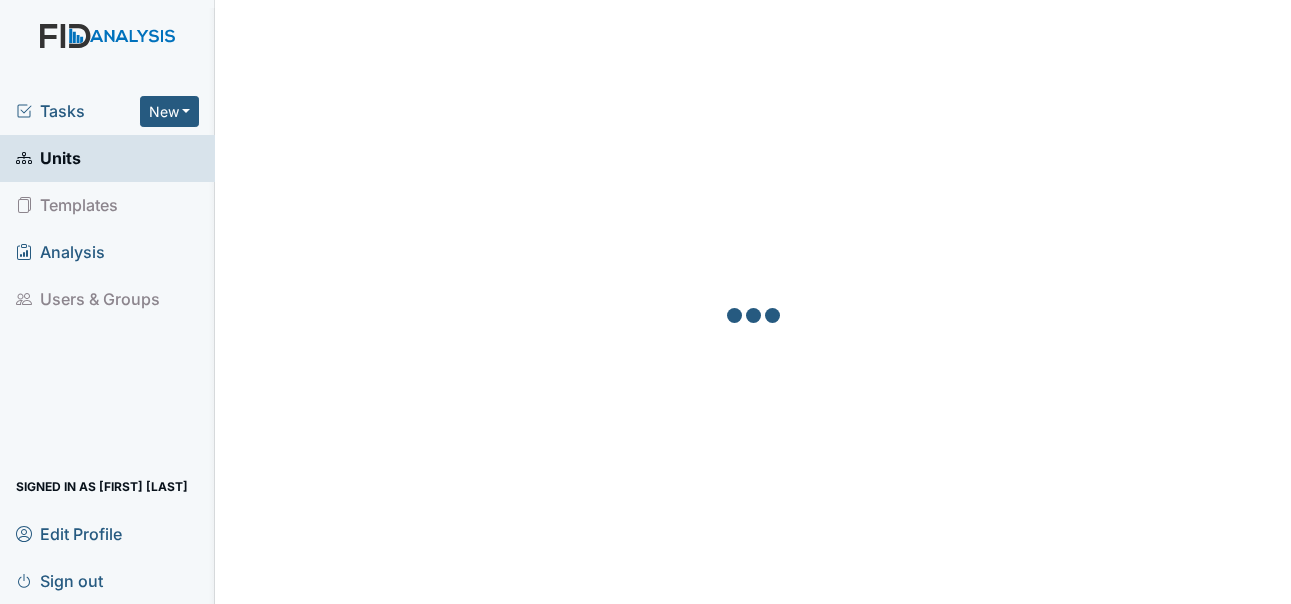 scroll, scrollTop: 0, scrollLeft: 0, axis: both 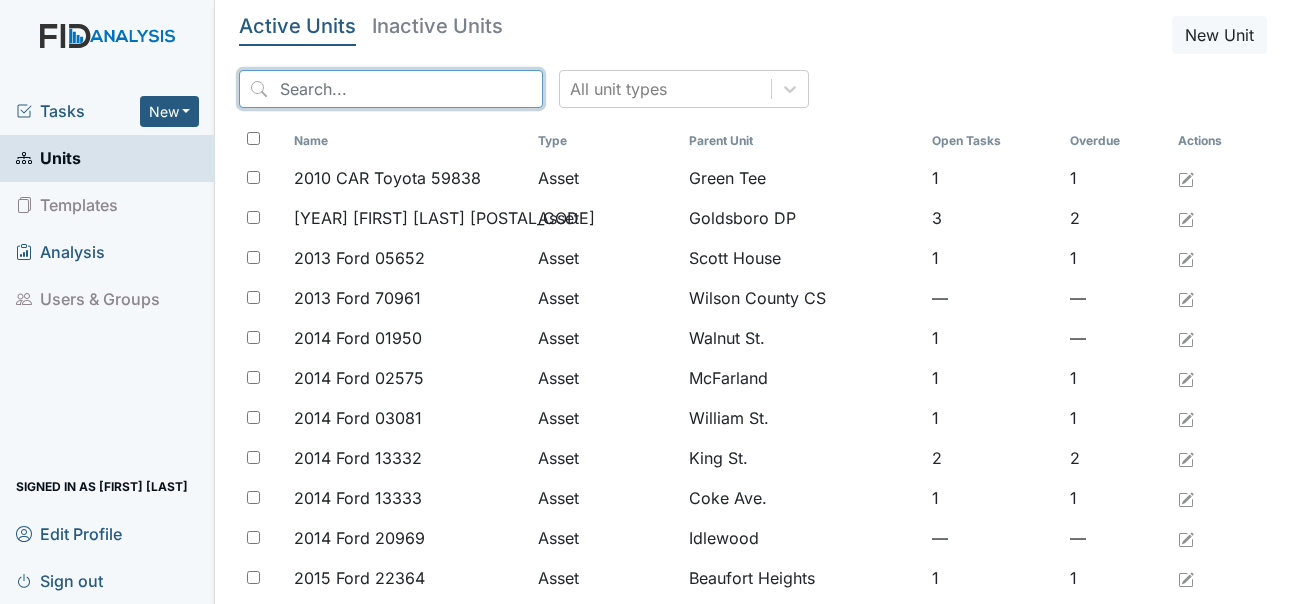 click at bounding box center [391, 89] 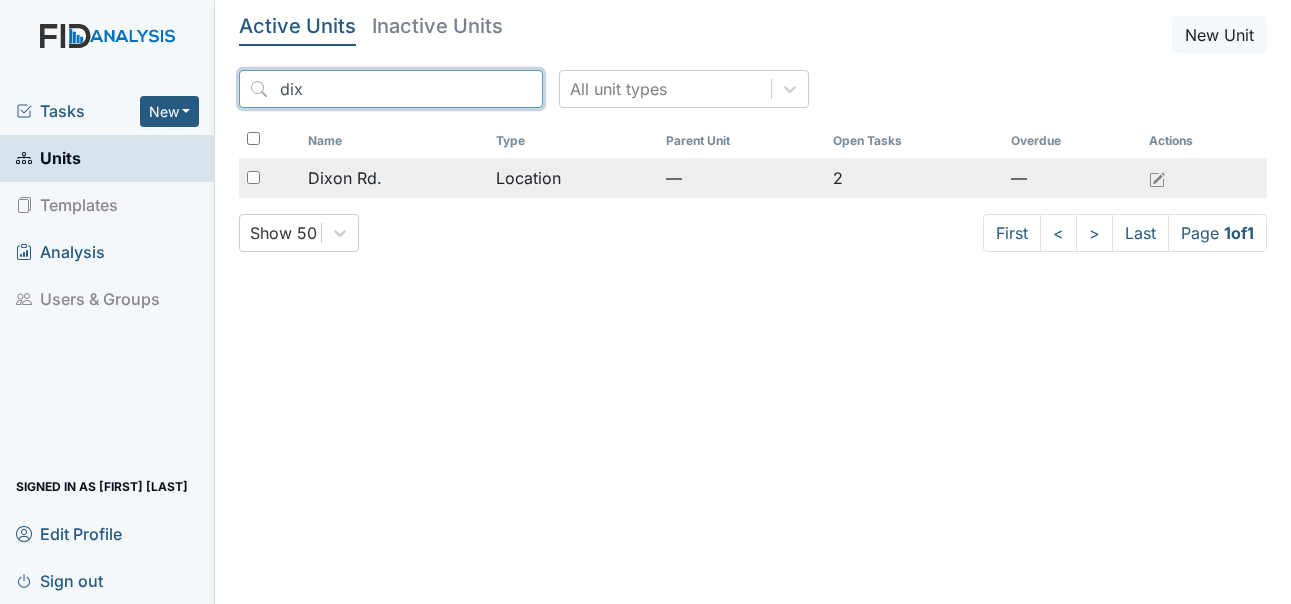 type on "dix" 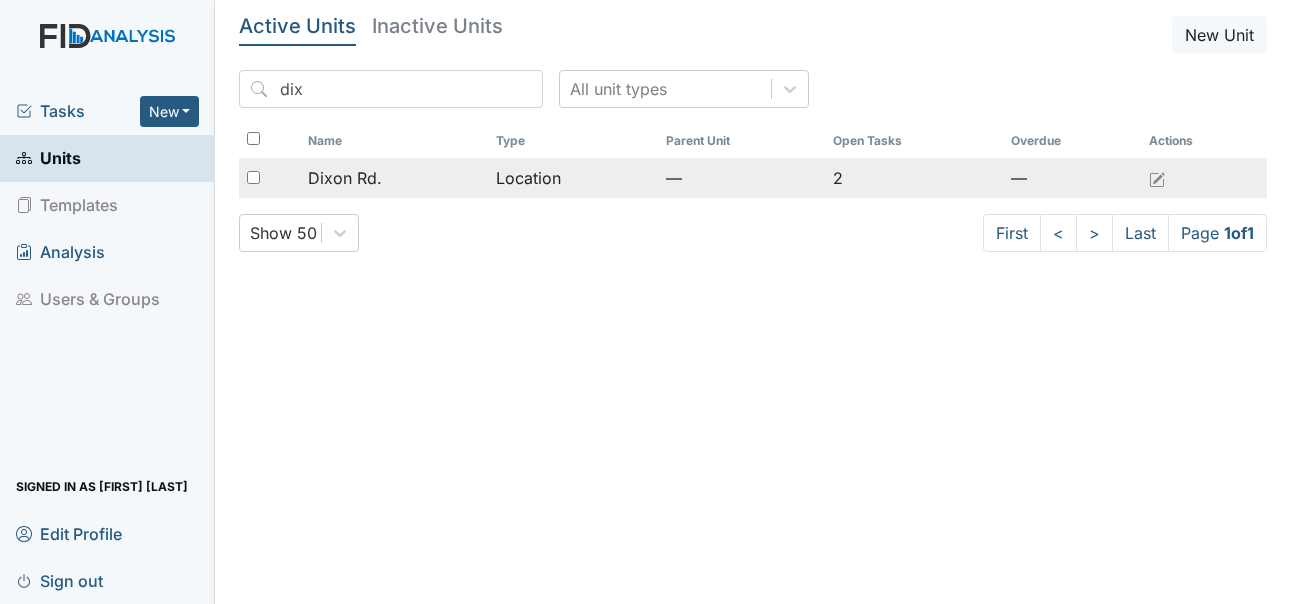 click on "Dixon Rd." at bounding box center (394, 178) 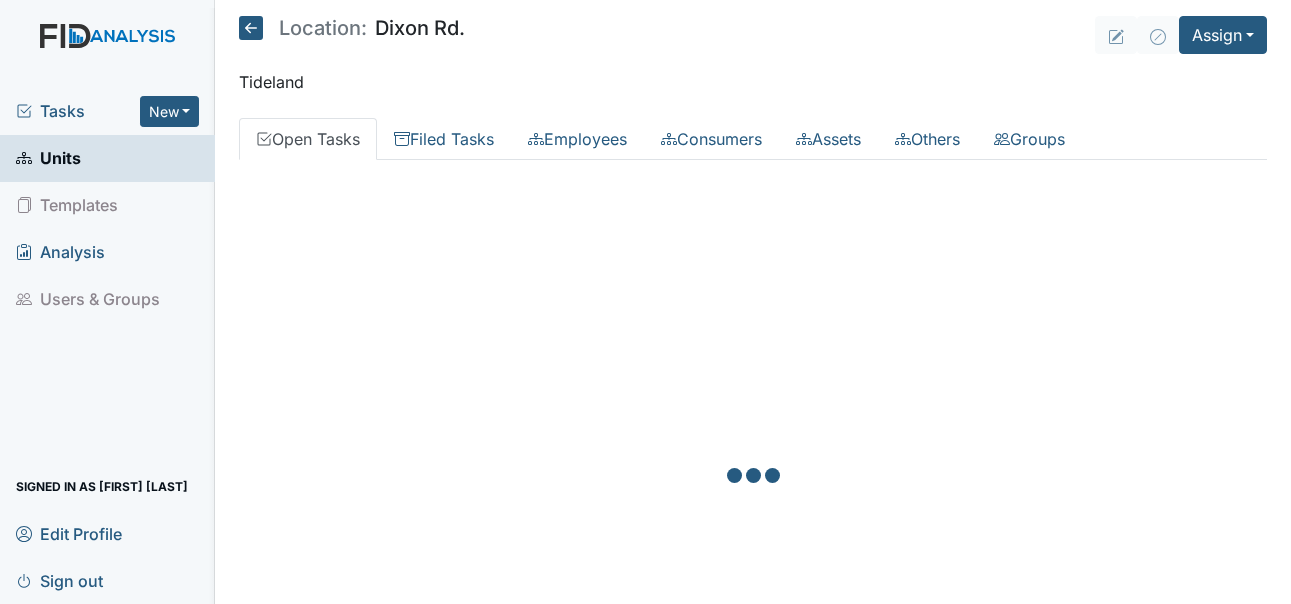 scroll, scrollTop: 0, scrollLeft: 0, axis: both 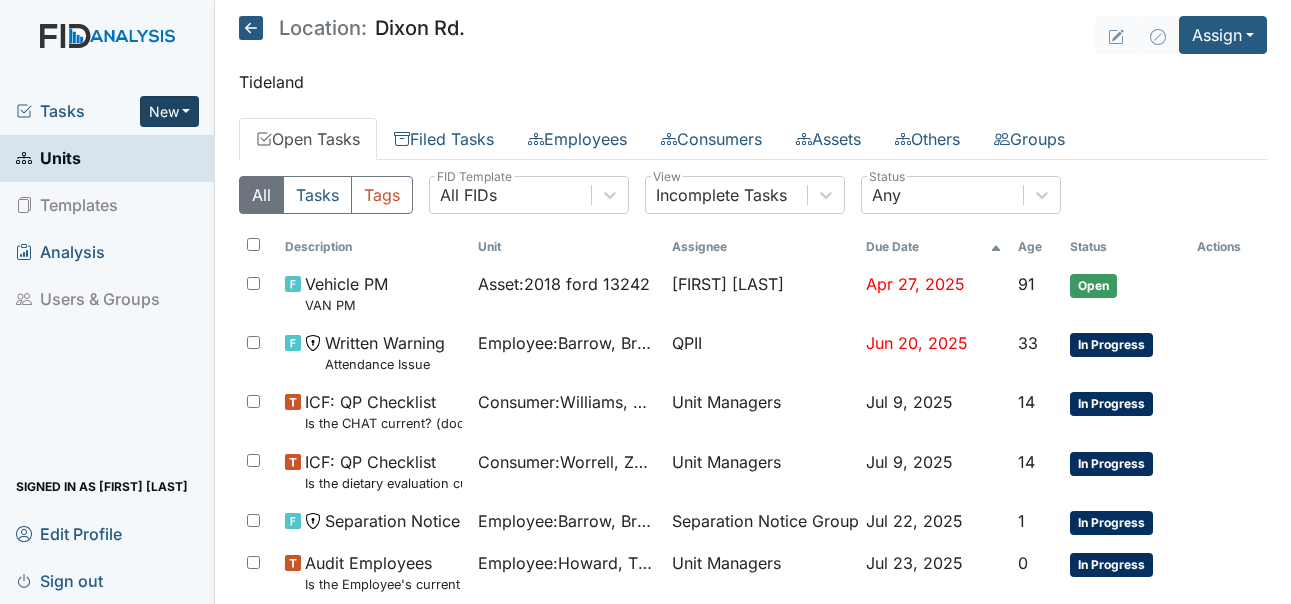 click on "New" at bounding box center [170, 111] 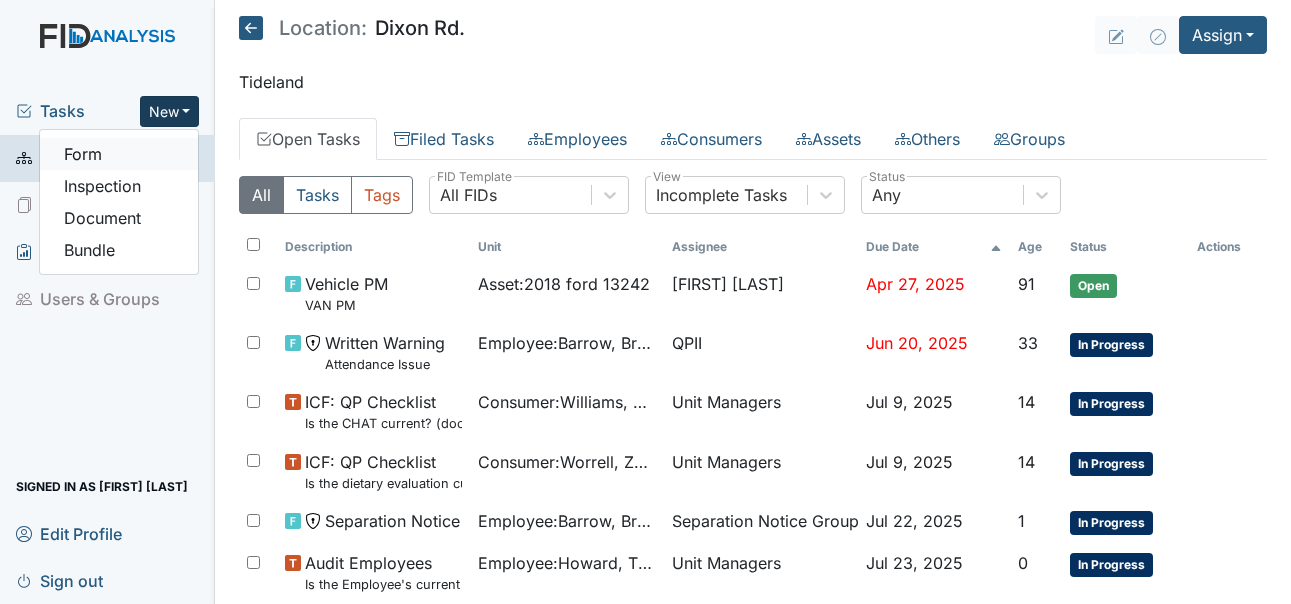 click on "Form" at bounding box center [119, 154] 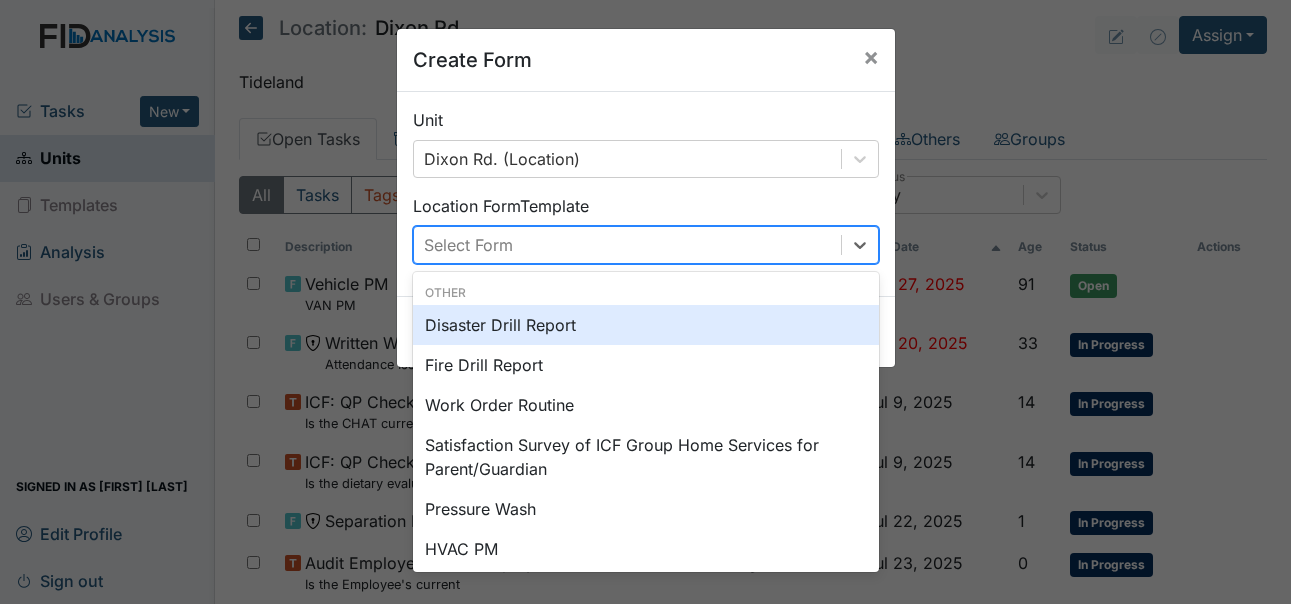 click on "Select Form" at bounding box center (627, 245) 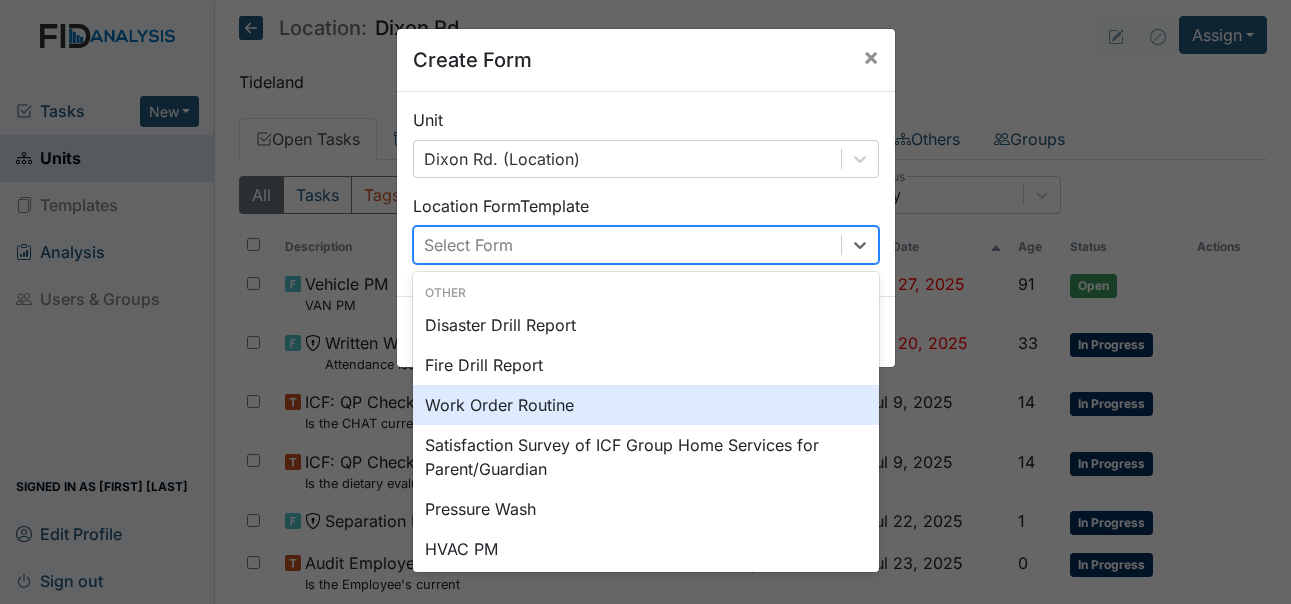 click on "Work Order Routine" at bounding box center [646, 405] 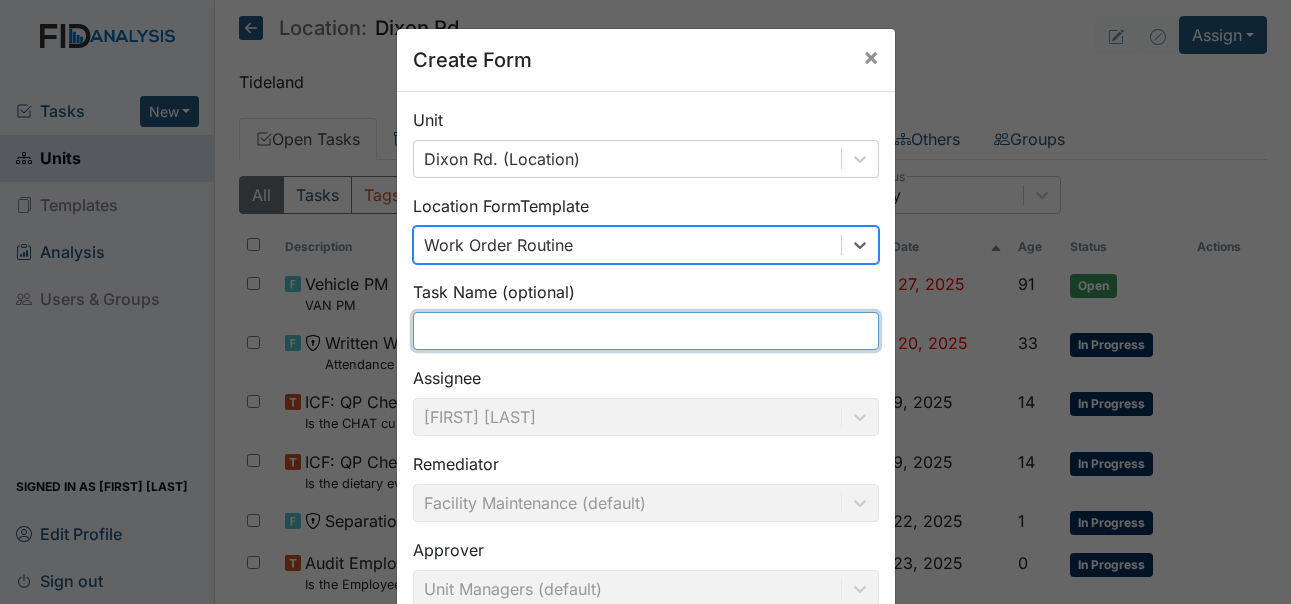click at bounding box center (646, 331) 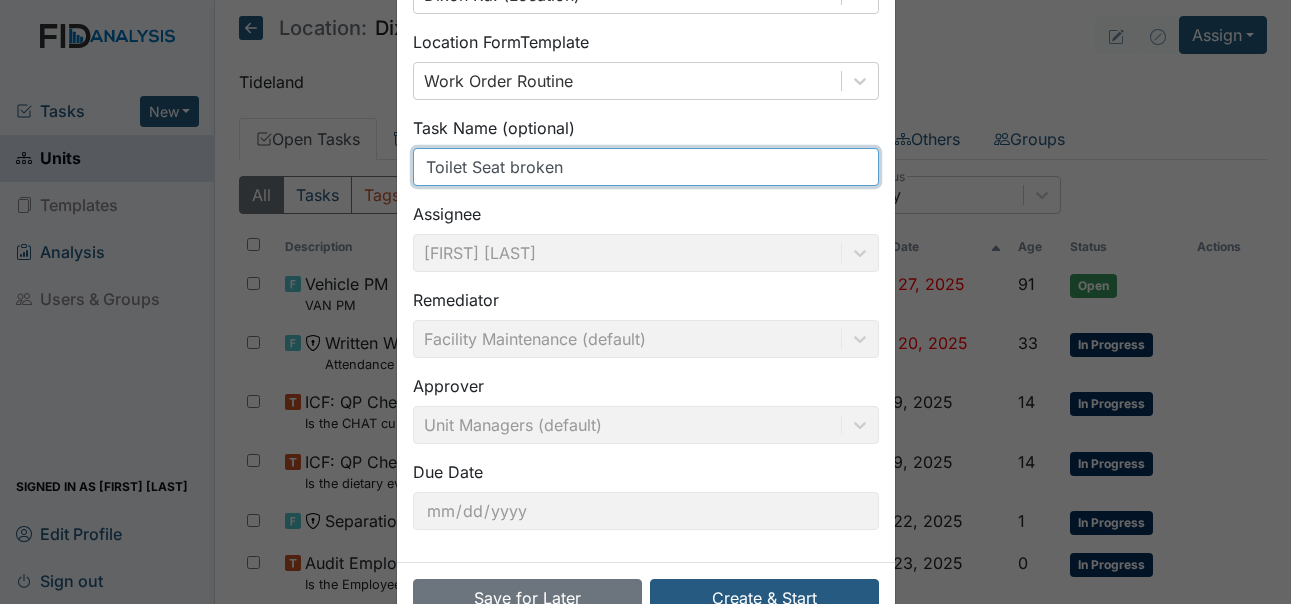 scroll, scrollTop: 222, scrollLeft: 0, axis: vertical 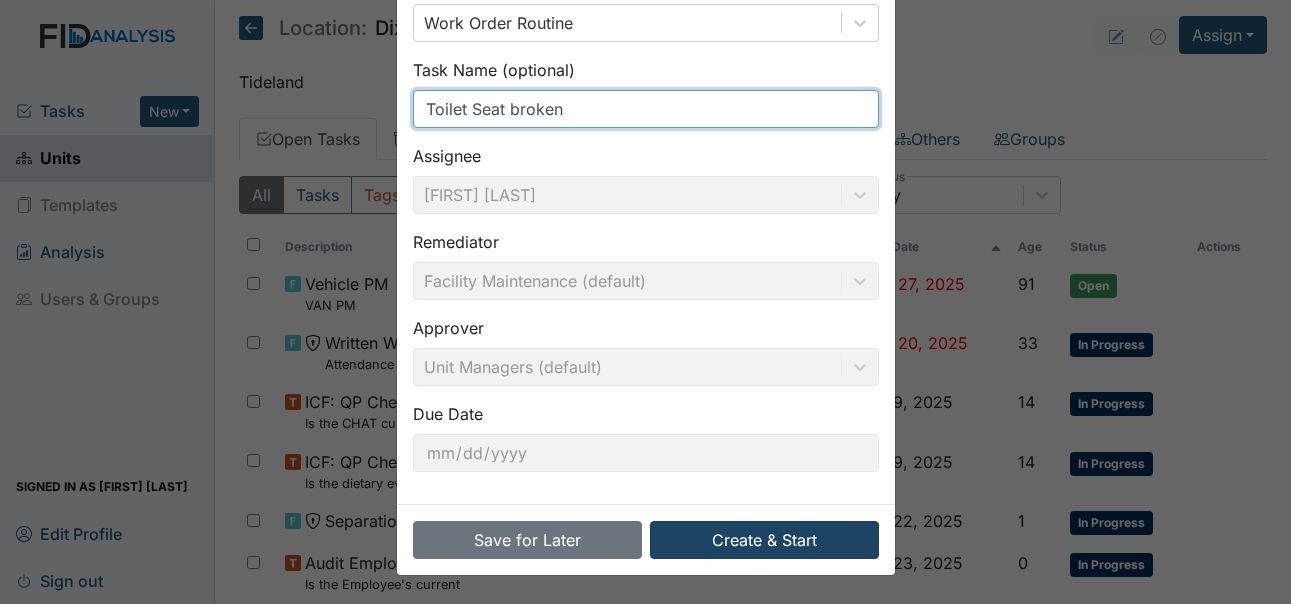 type on "Toilet Seat broken" 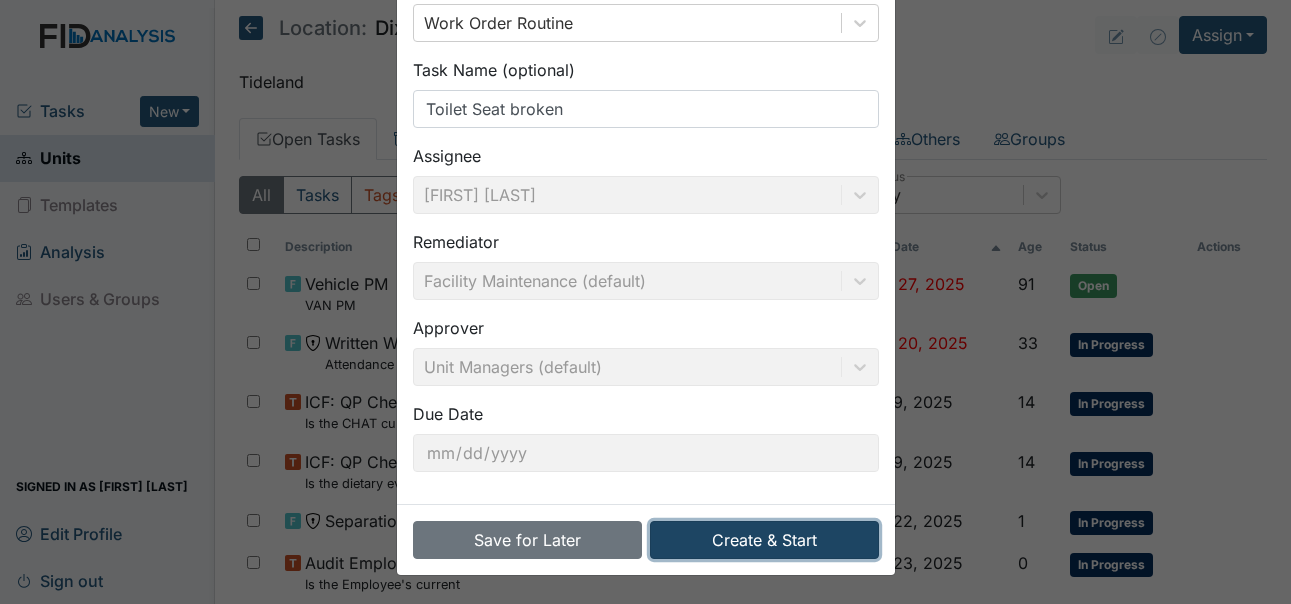click on "Create & Start" at bounding box center (764, 540) 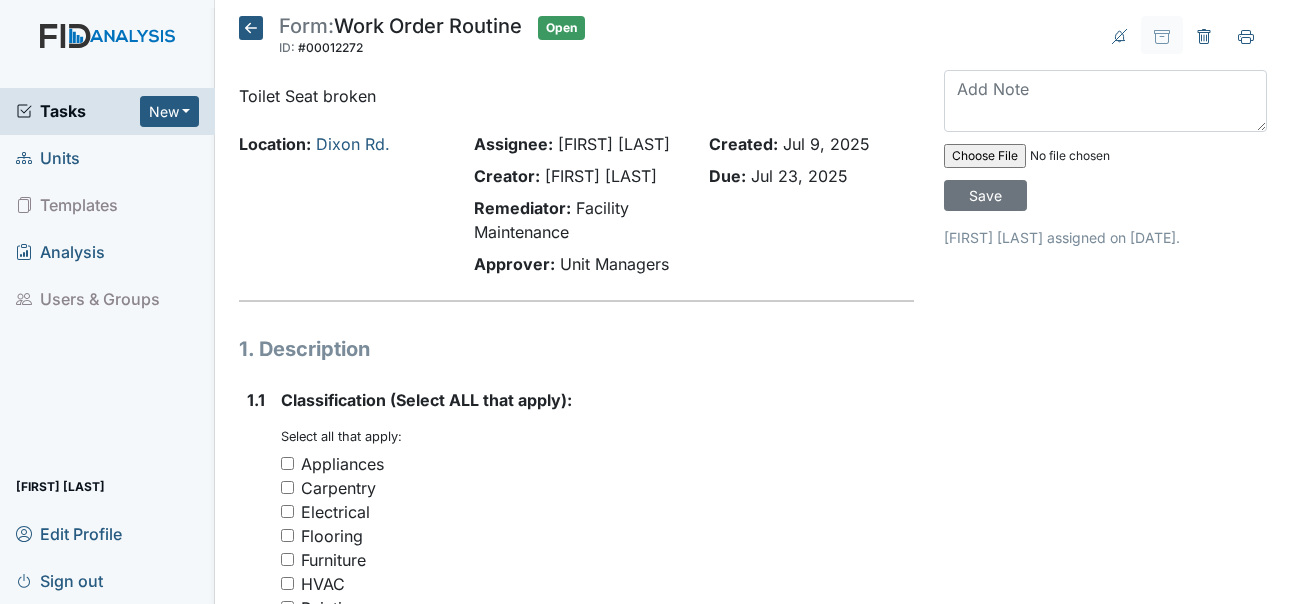scroll, scrollTop: 0, scrollLeft: 0, axis: both 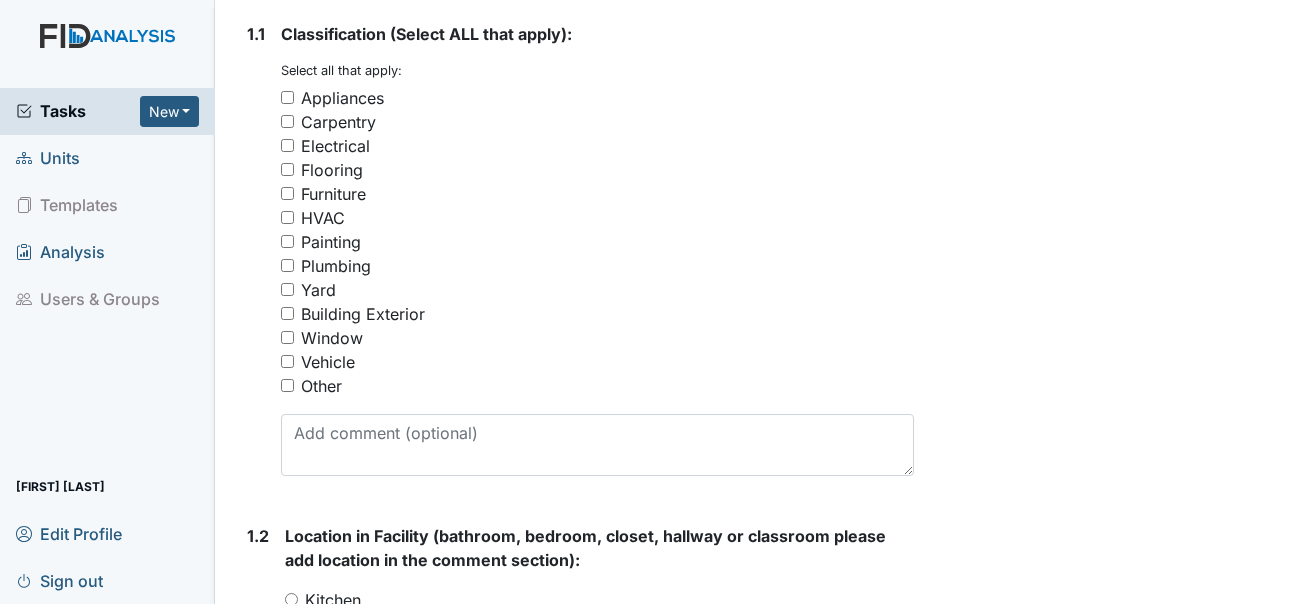click on "Plumbing" at bounding box center (287, 265) 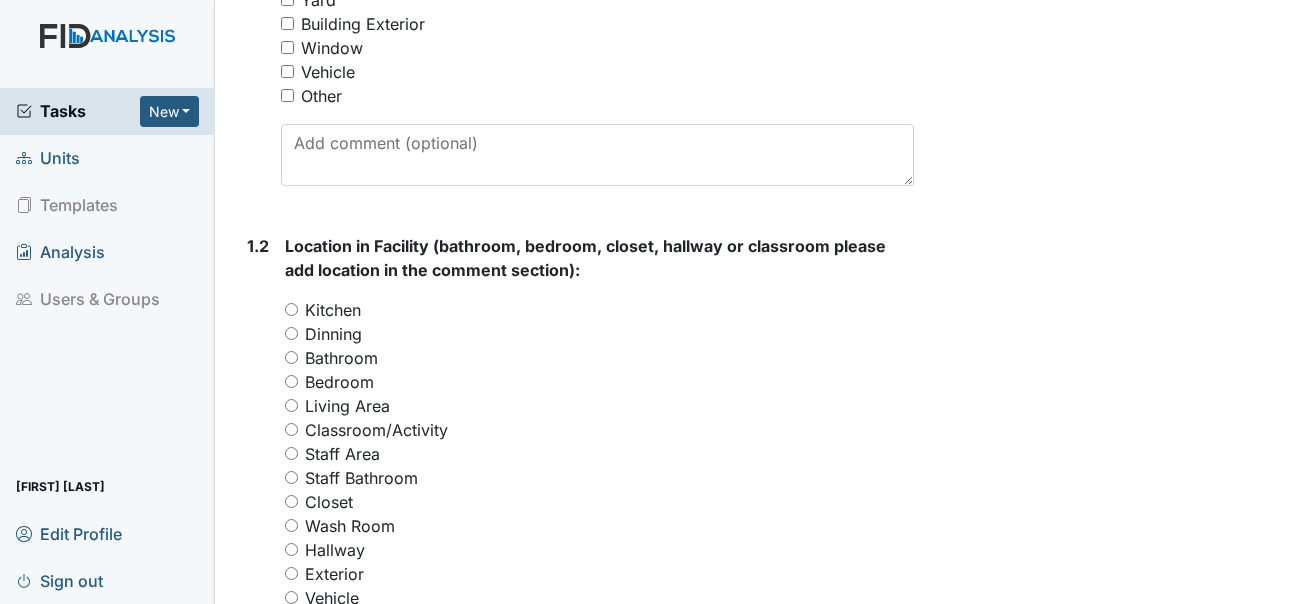 scroll, scrollTop: 842, scrollLeft: 0, axis: vertical 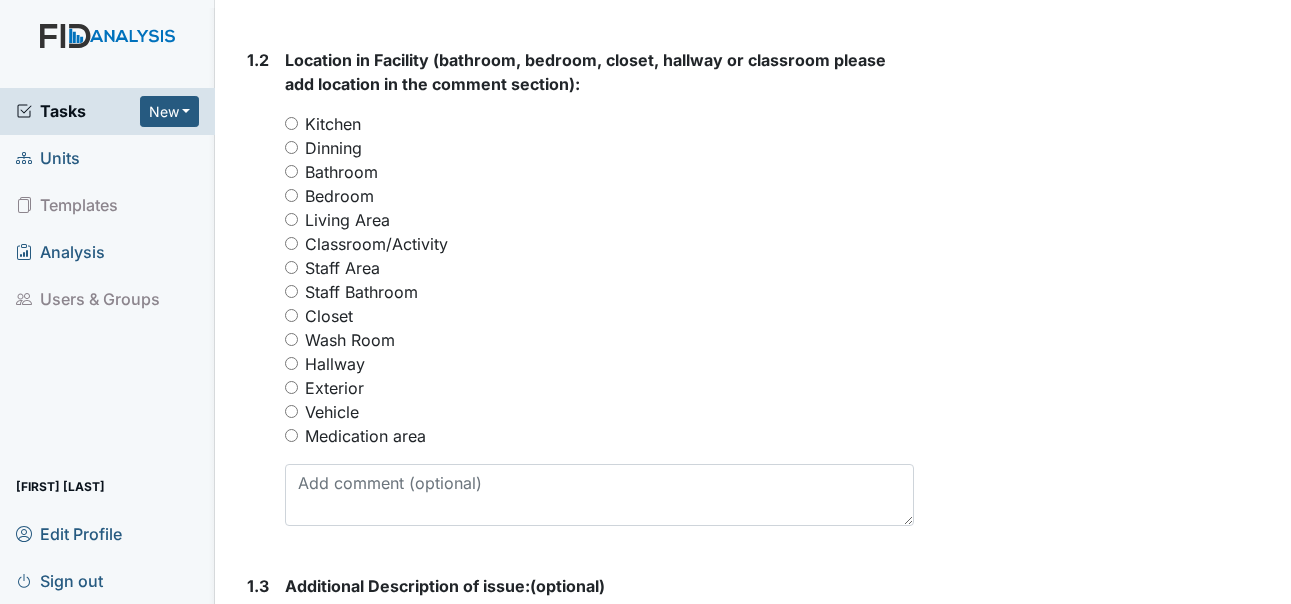 click on "Bathroom" at bounding box center (291, 171) 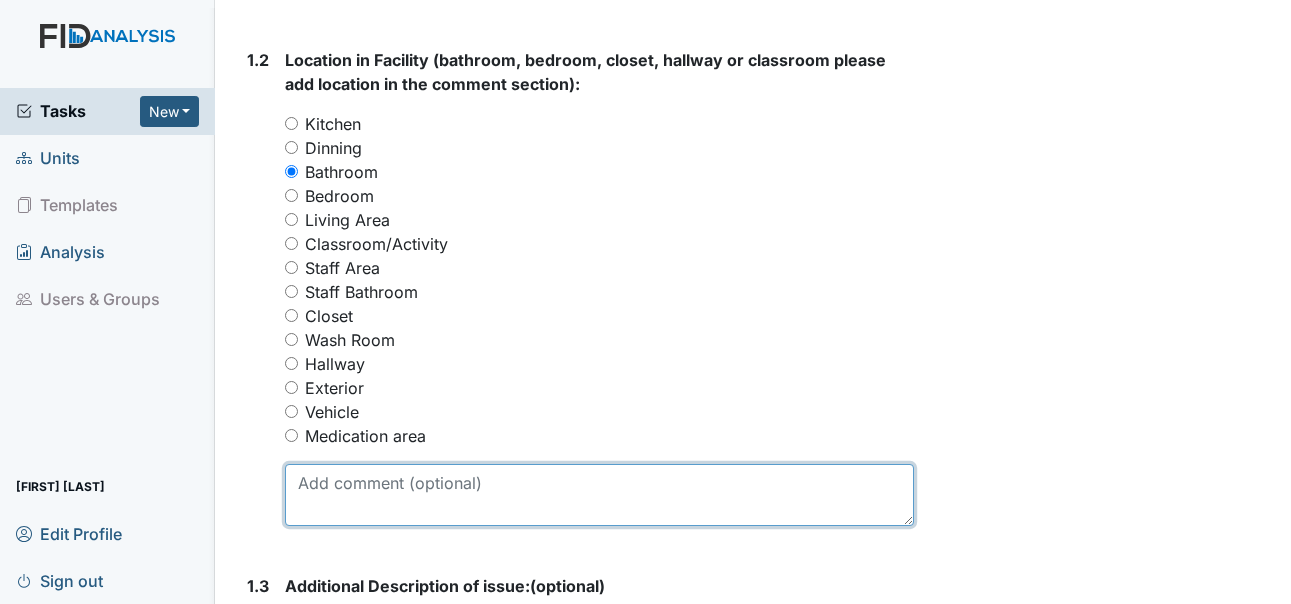 click at bounding box center (599, 495) 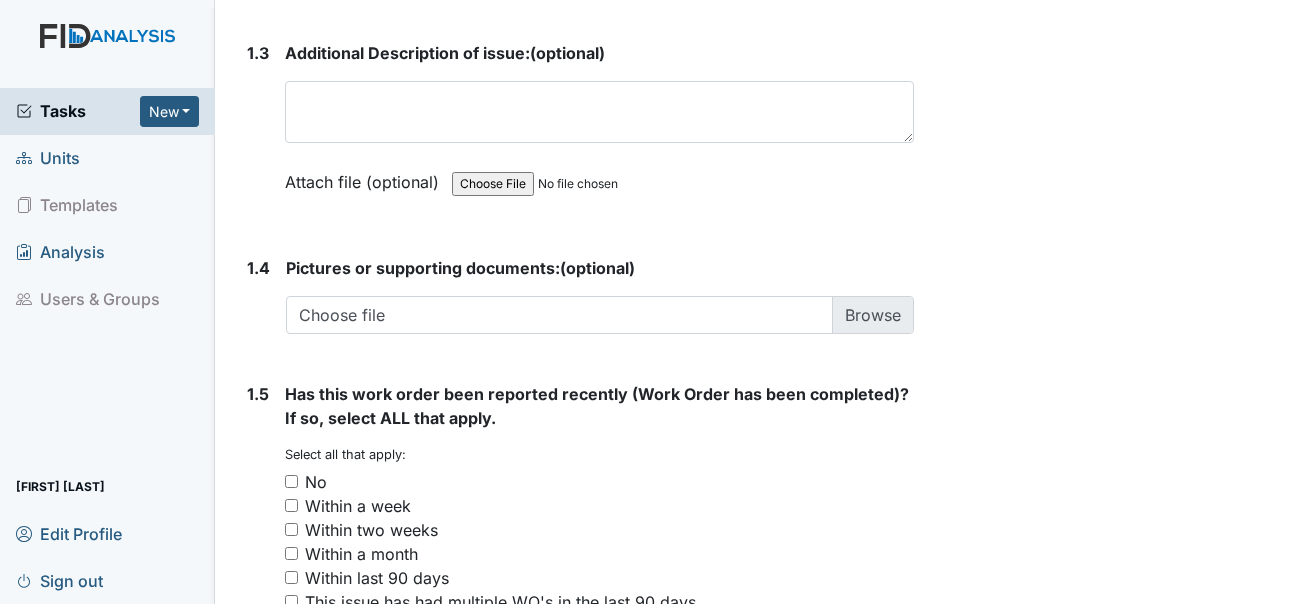 scroll, scrollTop: 1414, scrollLeft: 0, axis: vertical 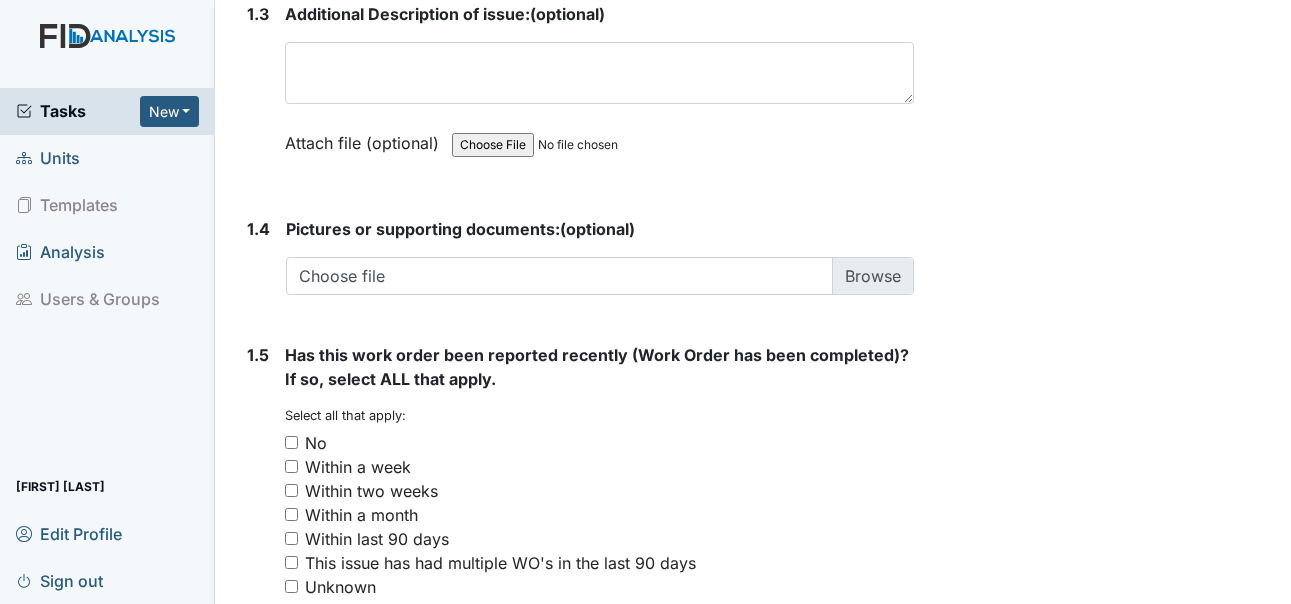 type on "Inside Bedroom #3" 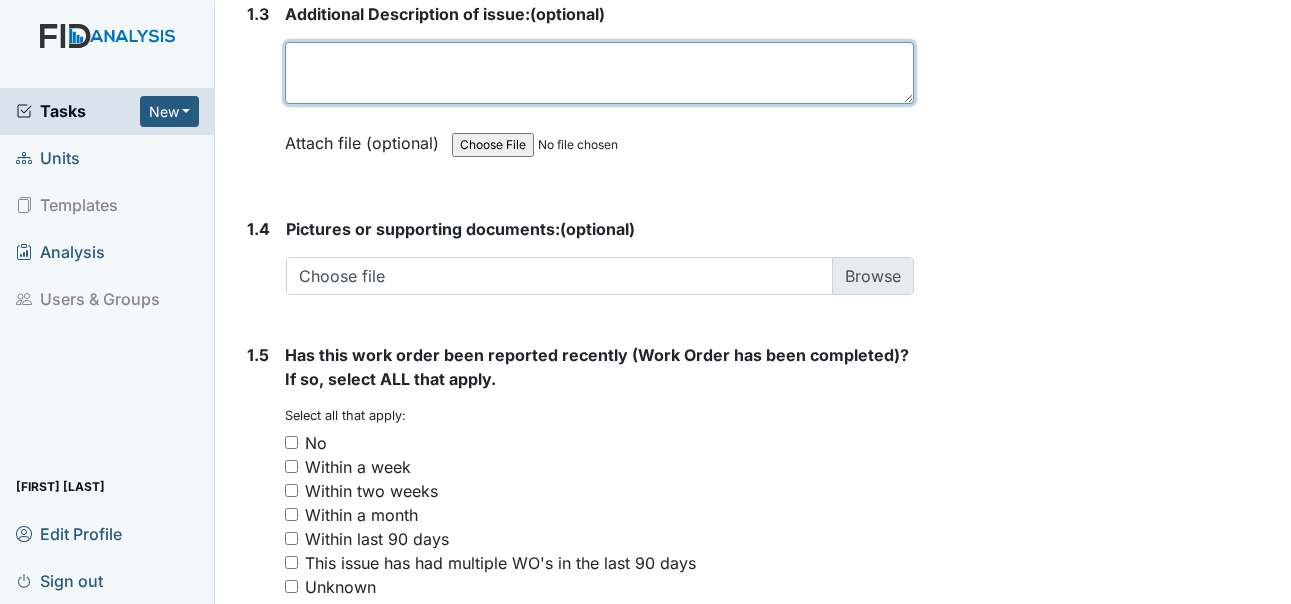 drag, startPoint x: 344, startPoint y: 100, endPoint x: 313, endPoint y: 78, distance: 38.013157 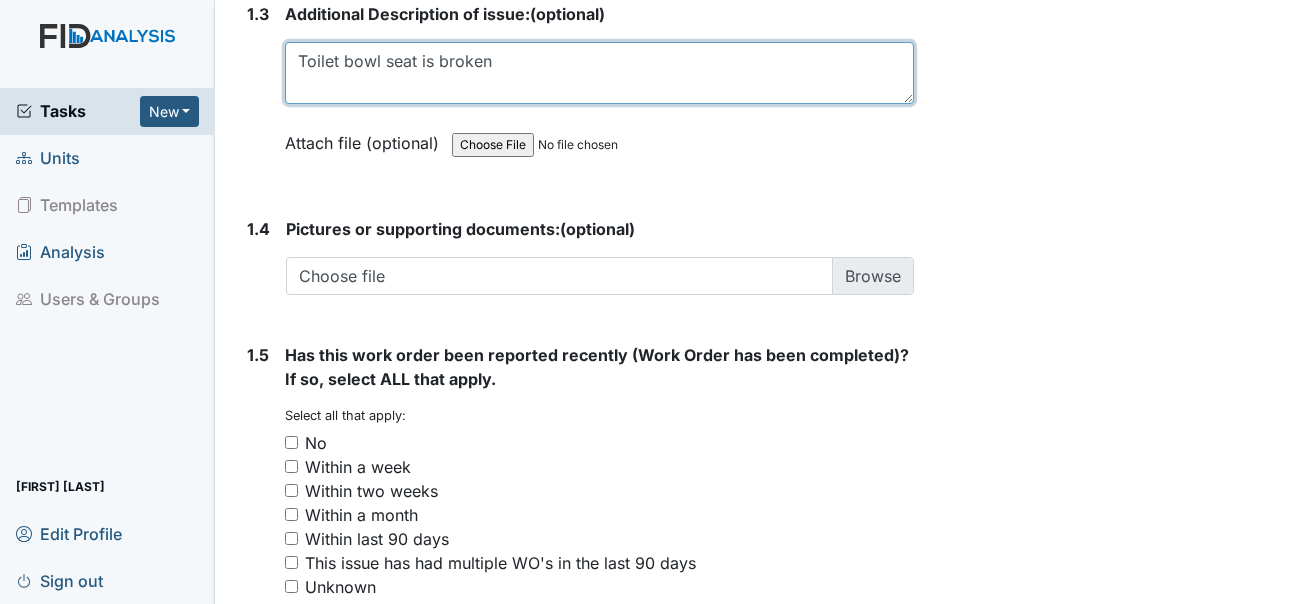 type on "Toilet bowl seat is broken" 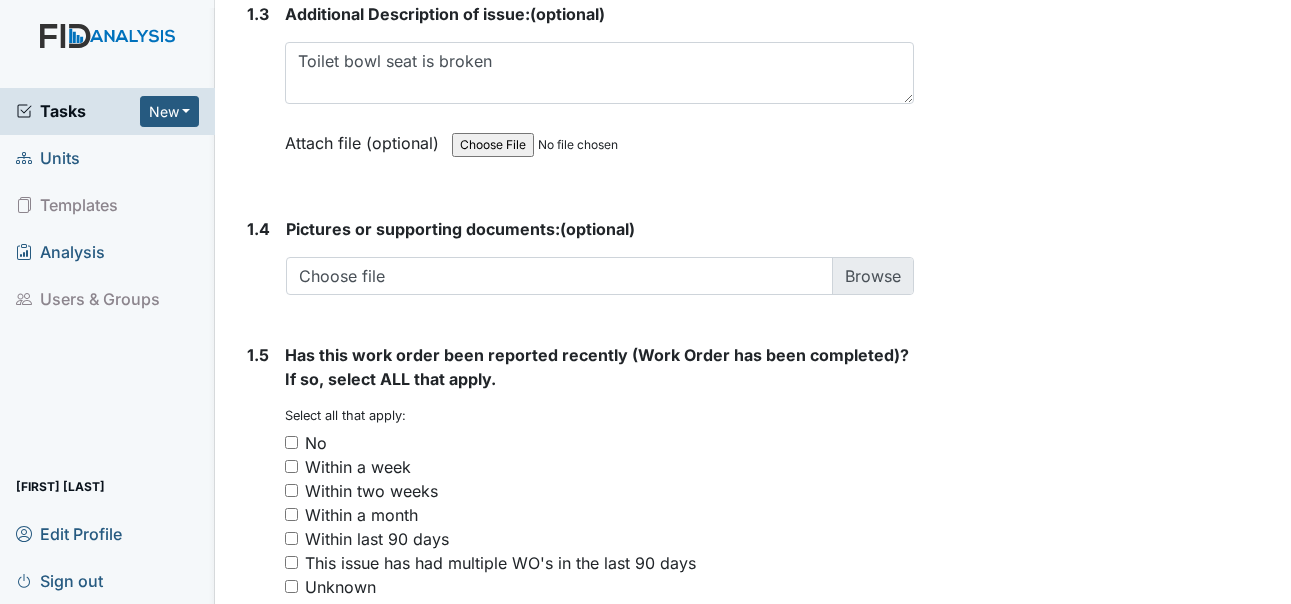 click on "No" at bounding box center [291, 442] 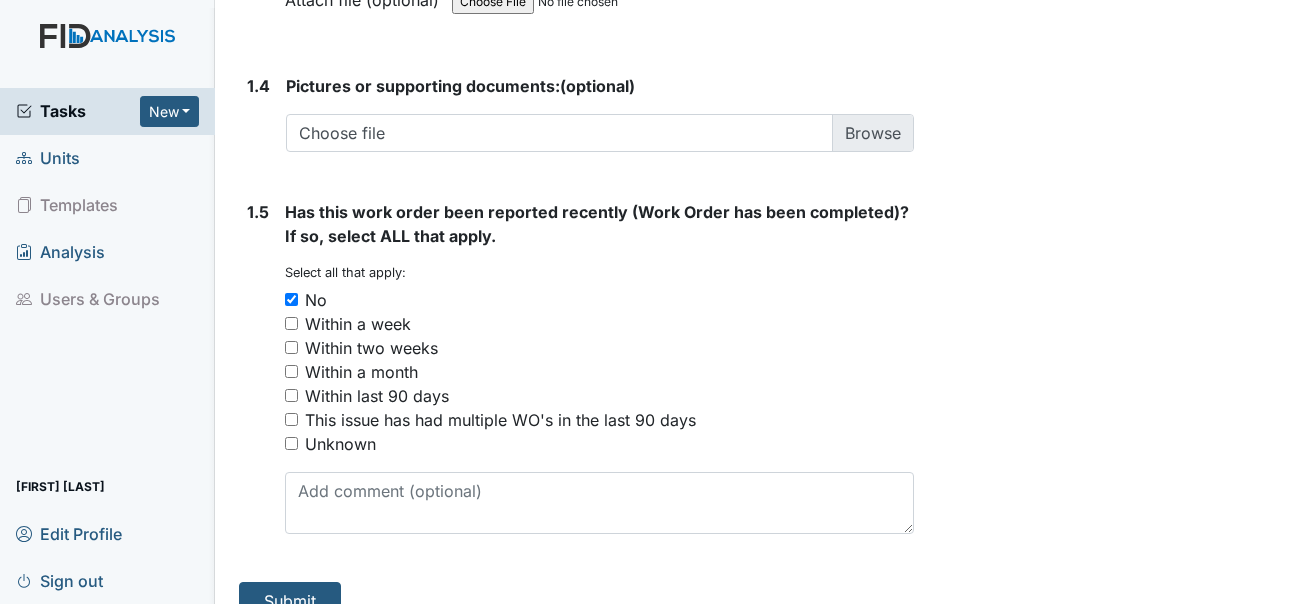 scroll, scrollTop: 1613, scrollLeft: 0, axis: vertical 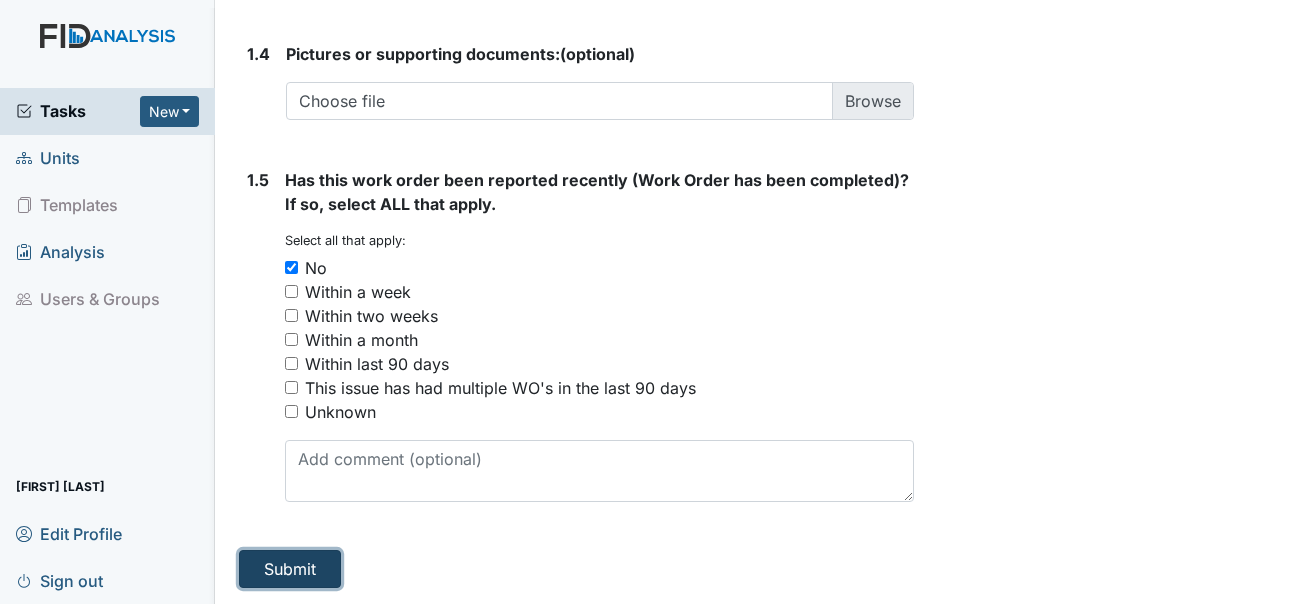 click on "Submit" at bounding box center [290, 569] 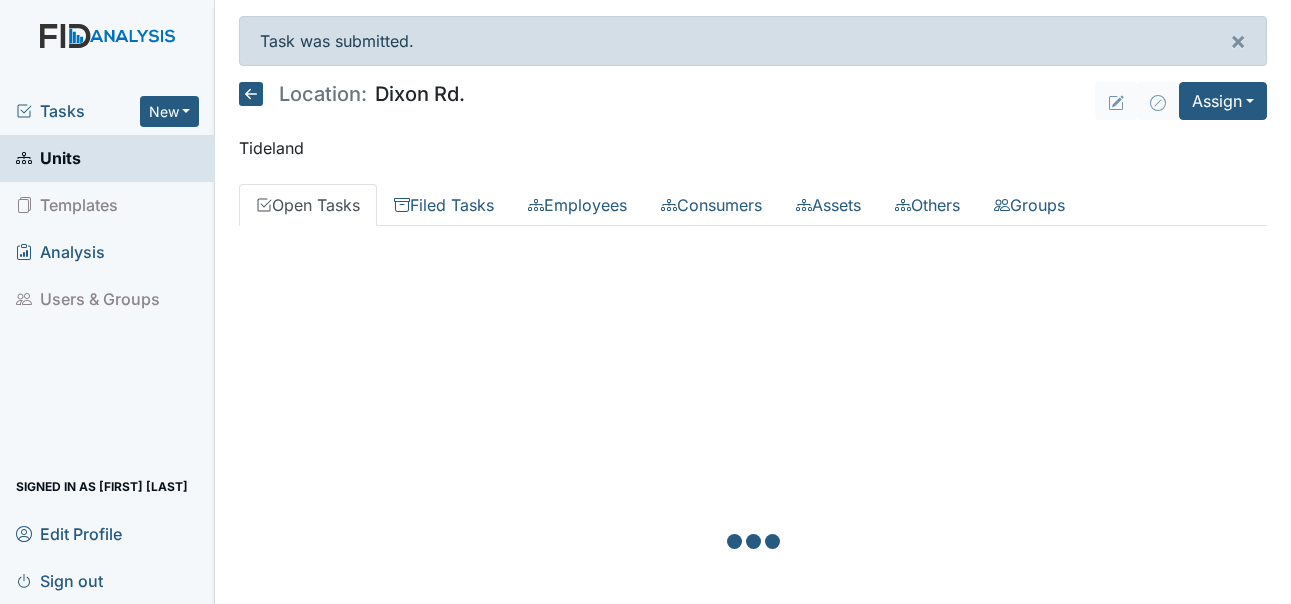 scroll, scrollTop: 0, scrollLeft: 0, axis: both 